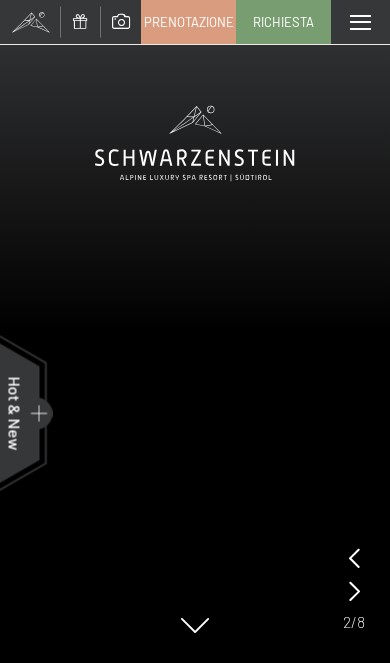 scroll, scrollTop: 0, scrollLeft: 0, axis: both 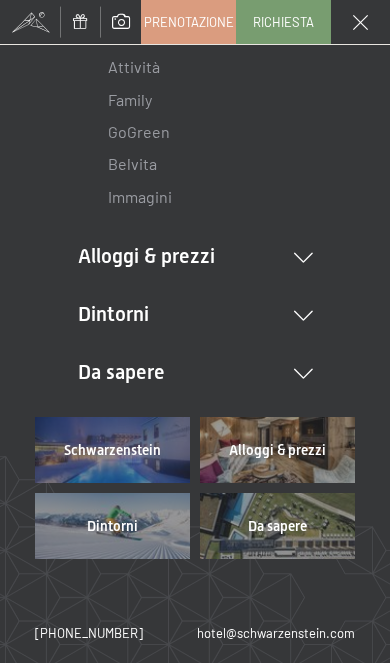 click at bounding box center [303, 258] 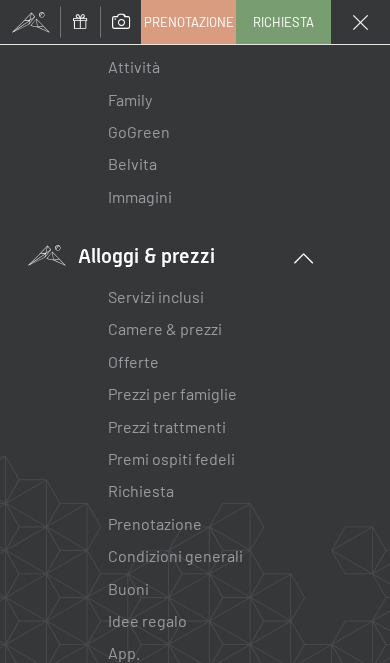 click on "Camere & prezzi" at bounding box center [165, 328] 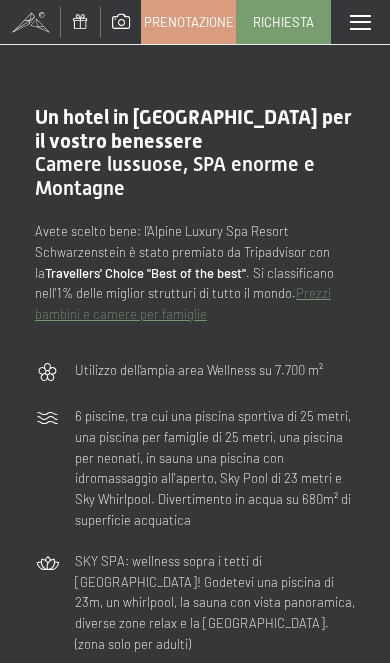 scroll, scrollTop: 0, scrollLeft: 0, axis: both 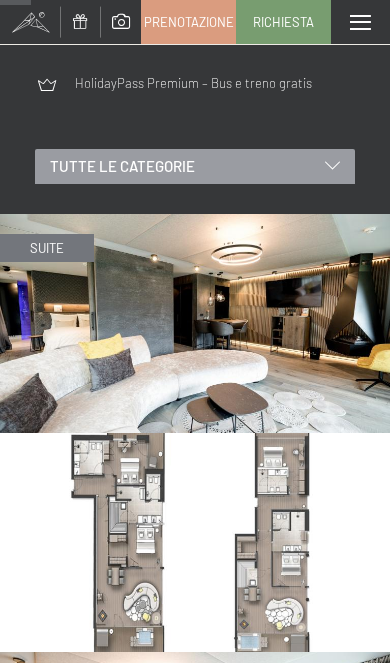 click at bounding box center [195, 323] 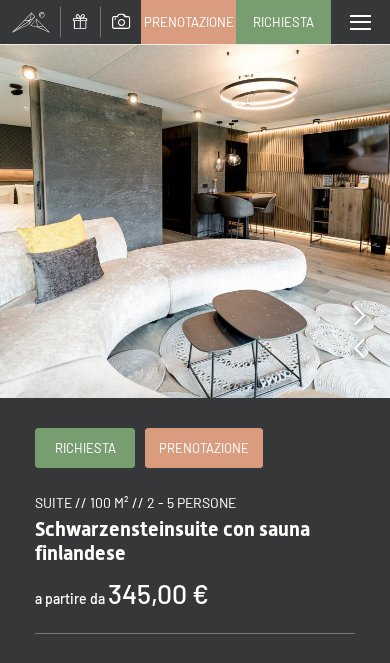 scroll, scrollTop: 1, scrollLeft: 0, axis: vertical 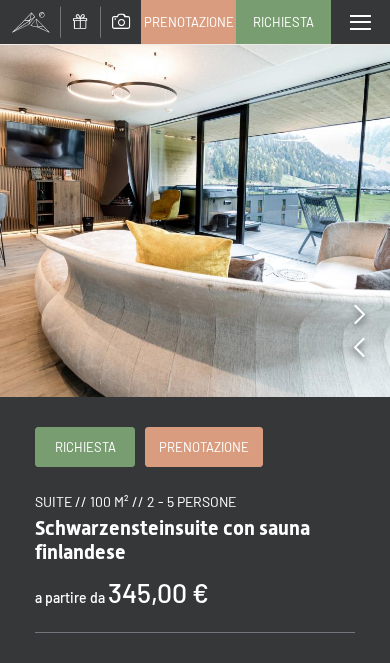 click on "Prenotazione" at bounding box center [204, 447] 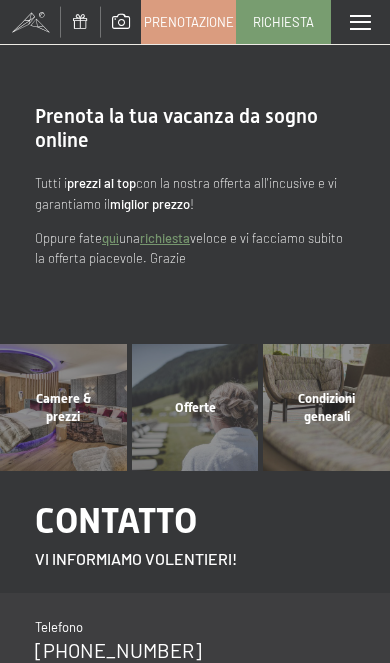scroll, scrollTop: 0, scrollLeft: 0, axis: both 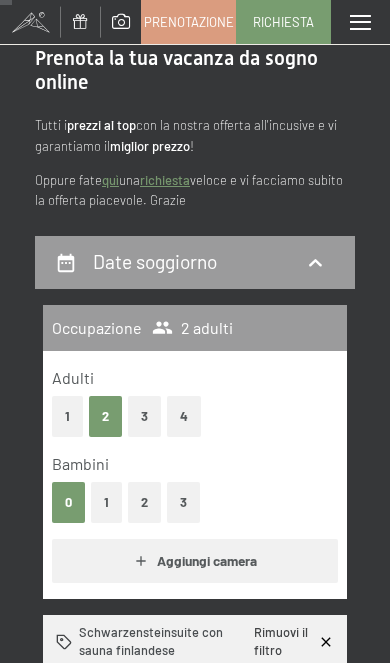 click on "1" at bounding box center (106, 502) 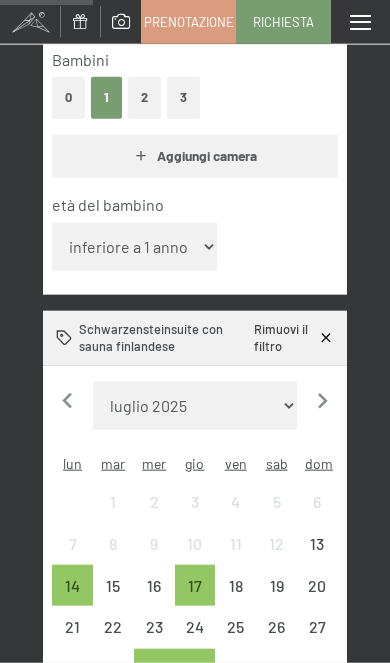click 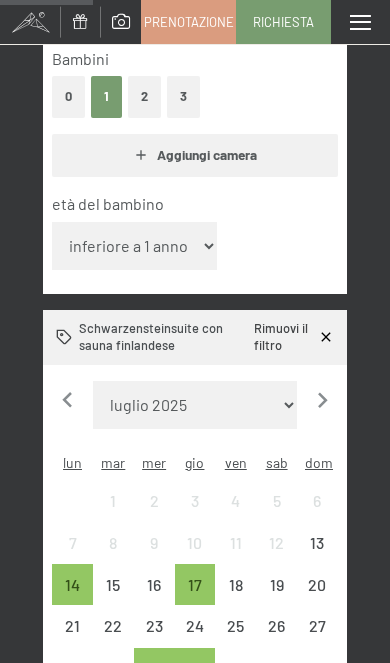 select on "2025-08-01" 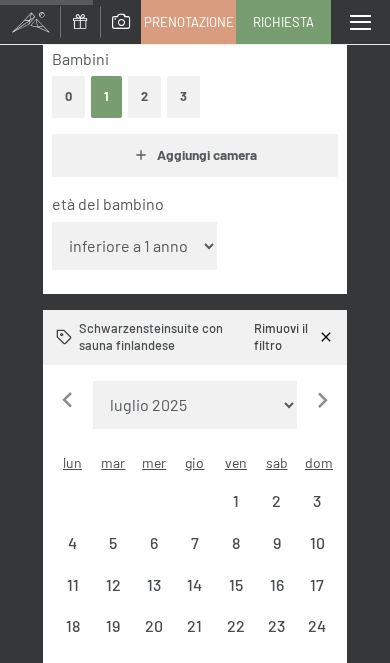 click 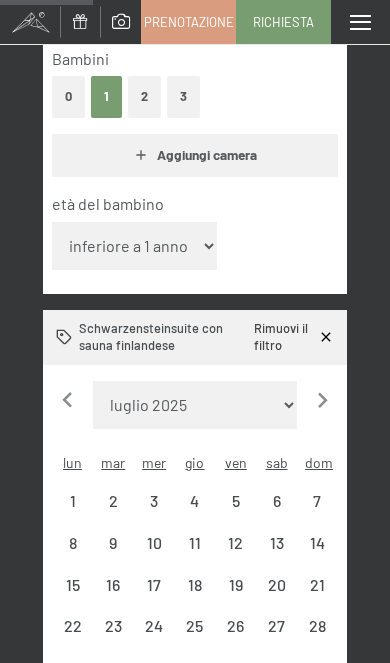 select on "2025-09-01" 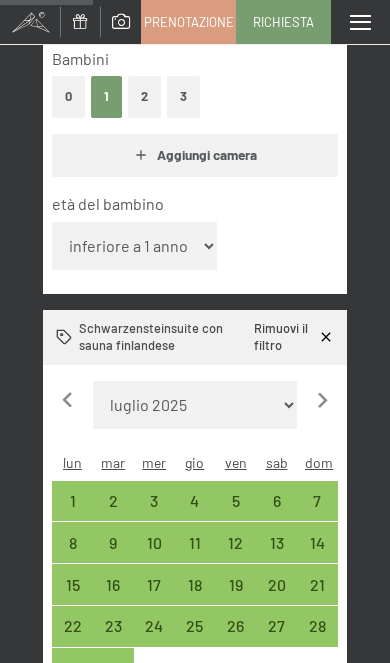 click 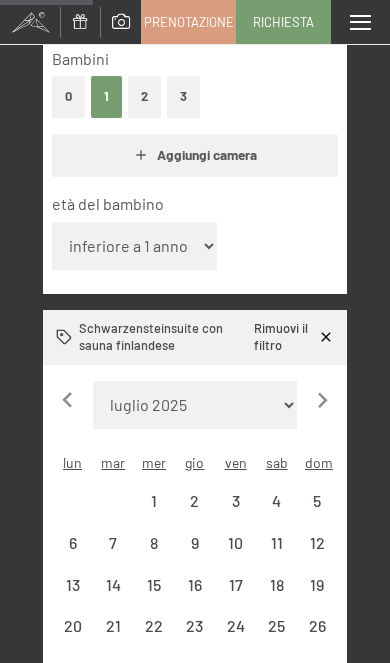select on "2025-10-01" 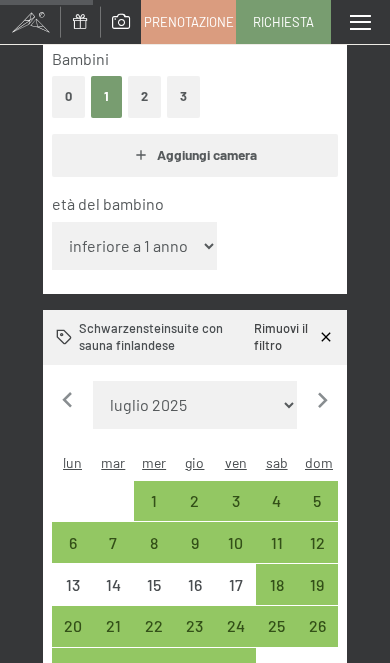 click 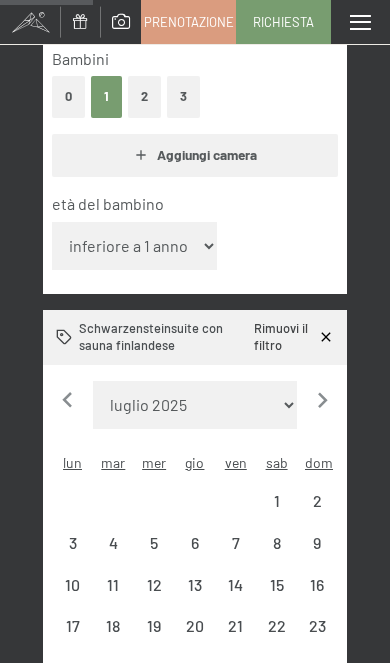 select on "2025-11-01" 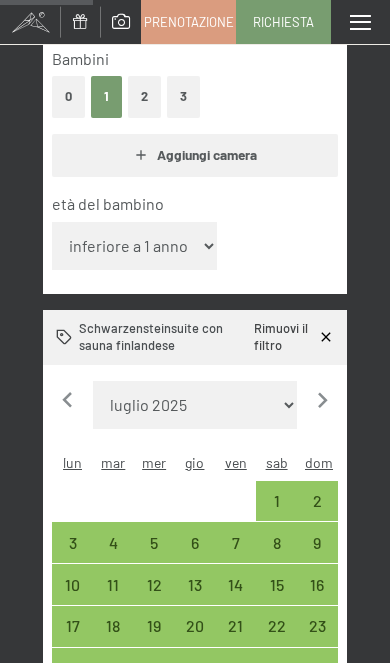 click 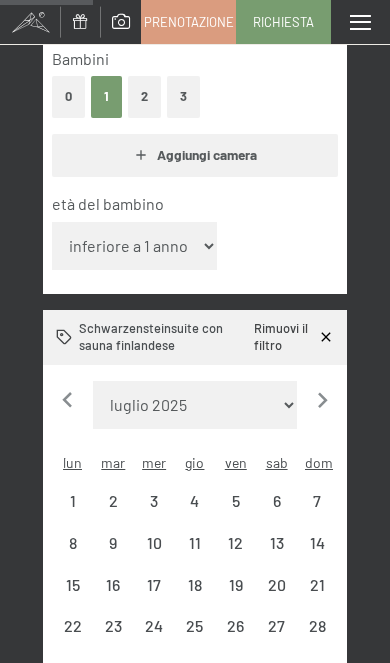 select on "2025-12-01" 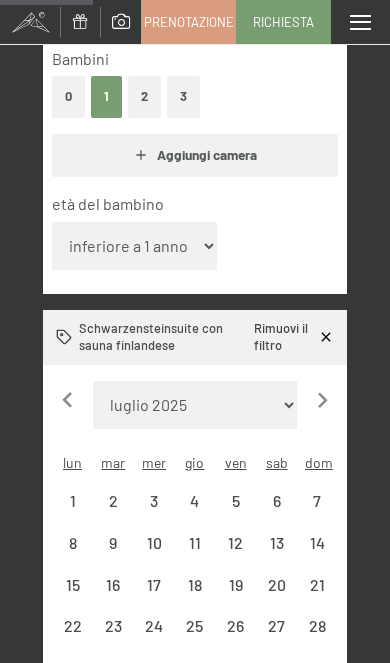 select on "2025-12-01" 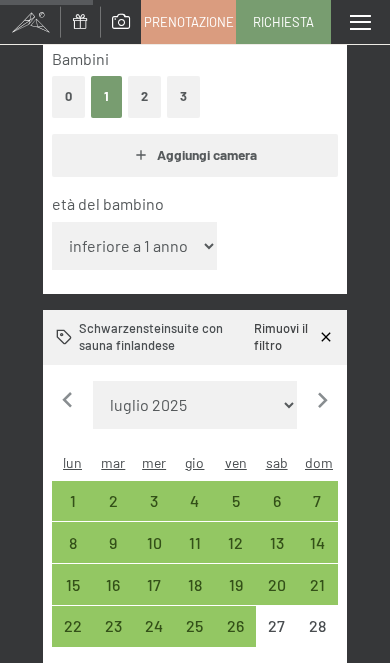 click on "5" at bounding box center [235, 511] 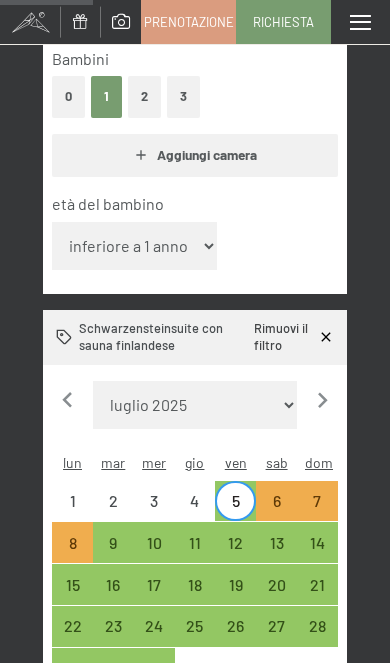 click on "8" at bounding box center (72, 553) 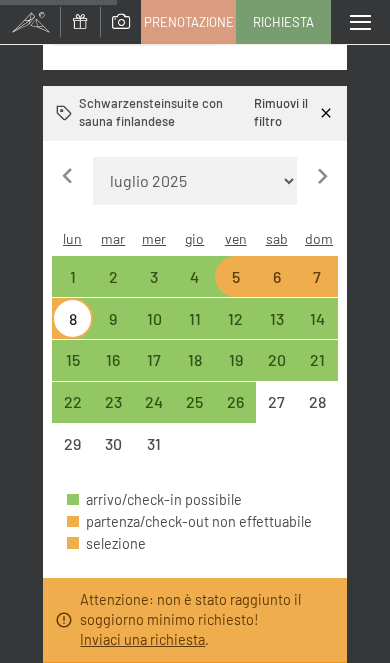 scroll, scrollTop: 741, scrollLeft: 0, axis: vertical 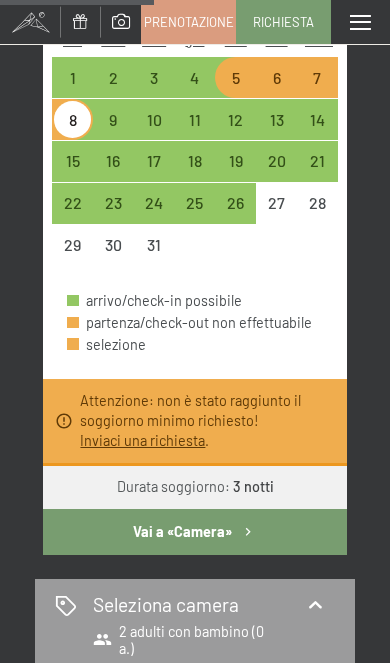click on "Vai a «Camera»" at bounding box center [195, 532] 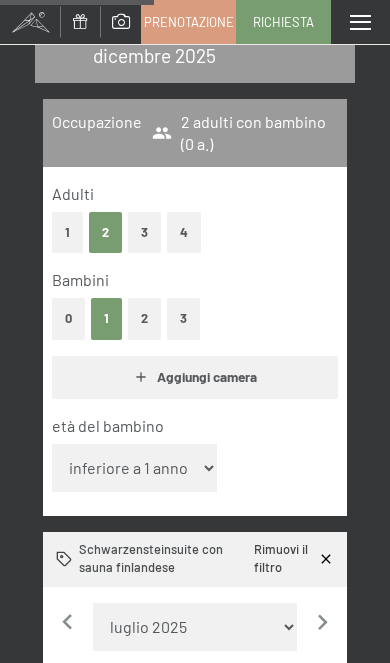 select on "2025-12-01" 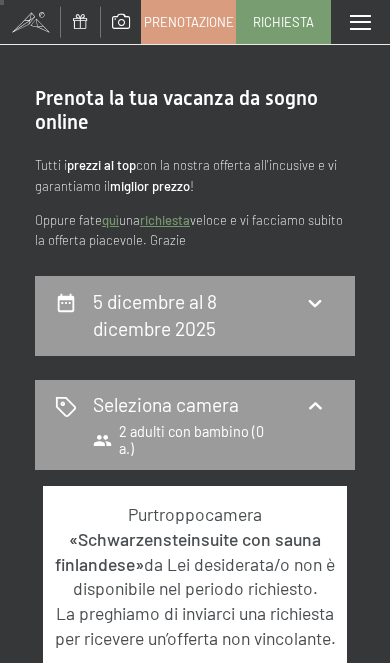 scroll, scrollTop: 0, scrollLeft: 0, axis: both 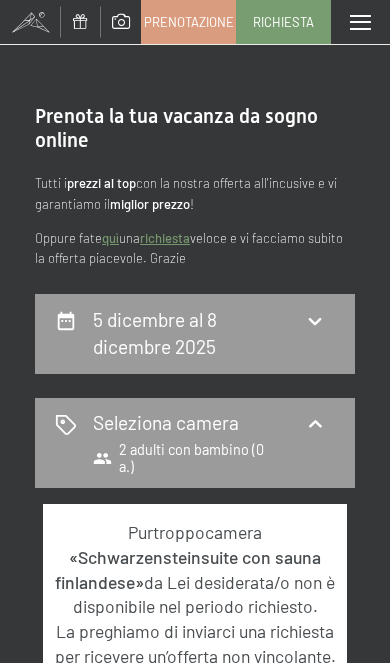 click on "Richiesta" at bounding box center [283, 22] 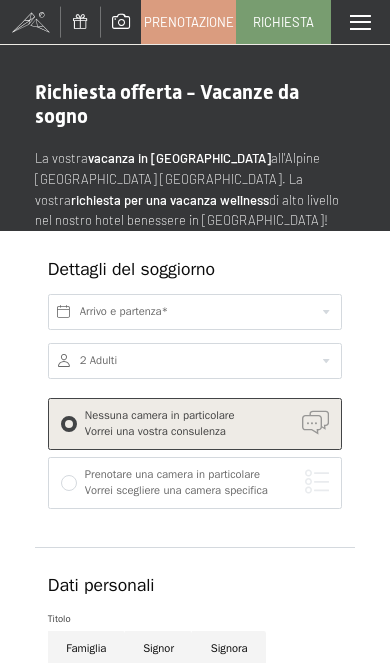 scroll, scrollTop: 0, scrollLeft: 0, axis: both 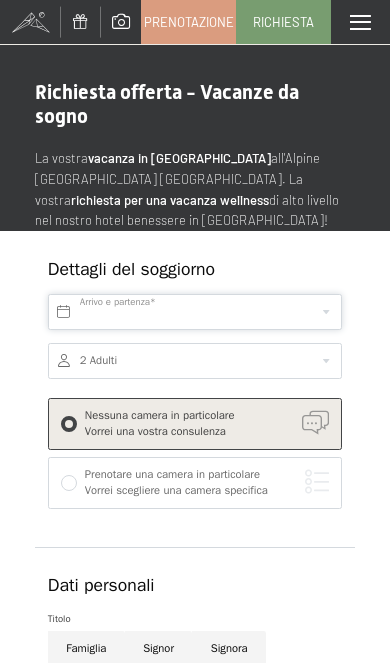 click on "Prenotazione           Richiesta                                     Premium Spa           Galleria immagini           PRENOTA ONLINE           Menu                                                                    DE         IT         EN                Buoni             Immagini               Richiesta           Prenotazione                    DE         IT         EN                       Schwarzenstein           Novità allo Schwarzenstein         I padroni di casa         Premium spa         Cucina gourmet         Attività         Programma settimanale         Immagini             Family         GoGreen         Belvita         Immagini                     Alloggi & prezzi           Servizi inclusi         Camere & prezzi         Lista             Offerte         Lista             Prezzi per famiglie         Prezzi trattmenti         Premi ospiti fedeli         Richiesta         Prenotazione         Condizioni generali" at bounding box center [195, 1088] 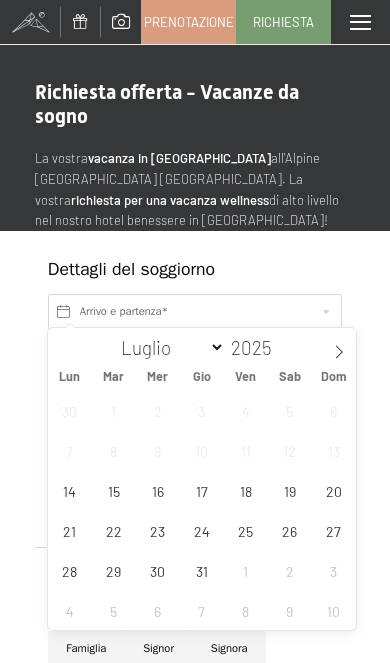 click at bounding box center (339, 345) 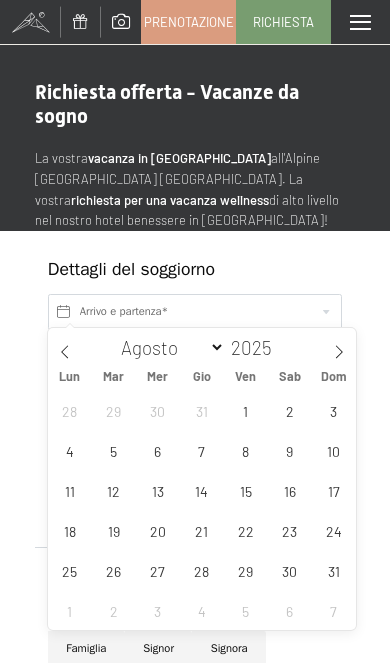 click 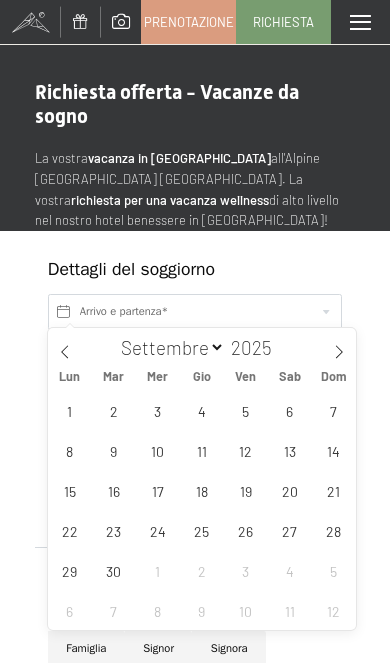 click 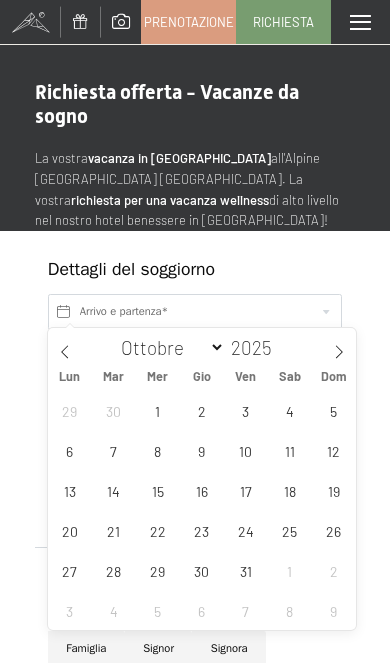 click at bounding box center (339, 345) 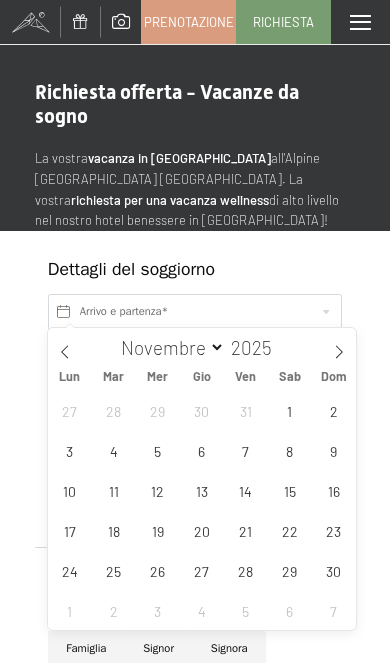 click 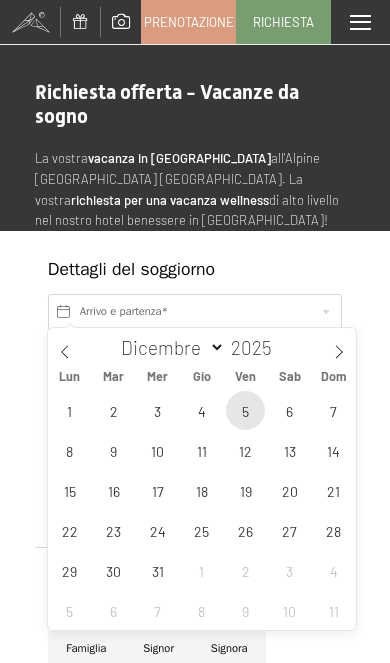 click on "5" at bounding box center [245, 410] 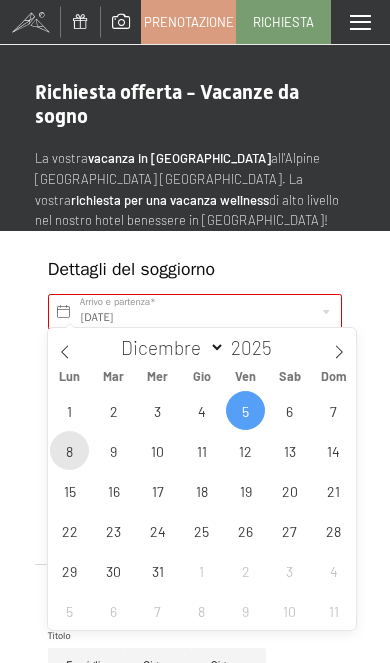 click on "8" at bounding box center [69, 450] 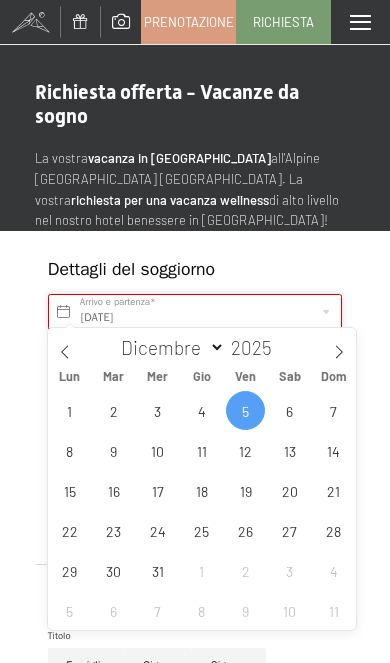 type on "Ven. 05/12/2025 - Lun. 08/12/2025" 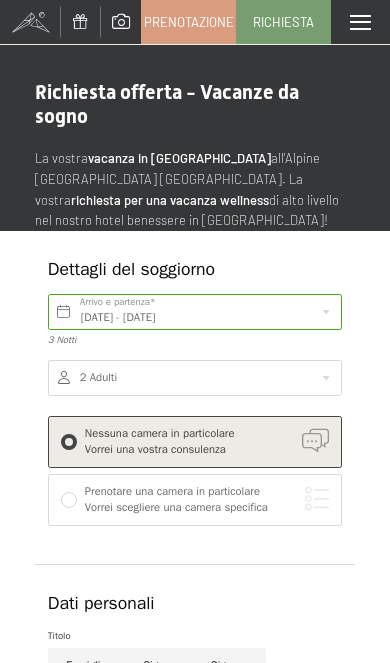click at bounding box center (69, 500) 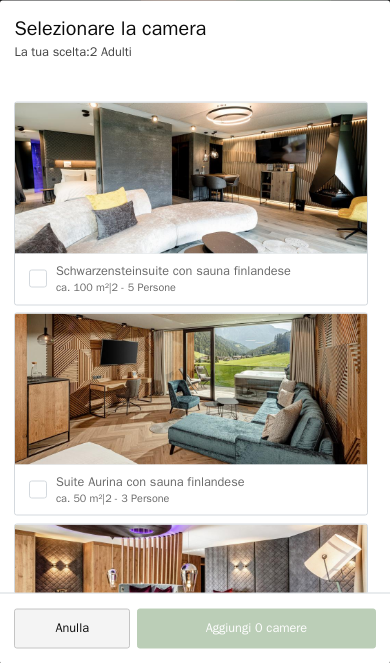 click at bounding box center [191, 388] 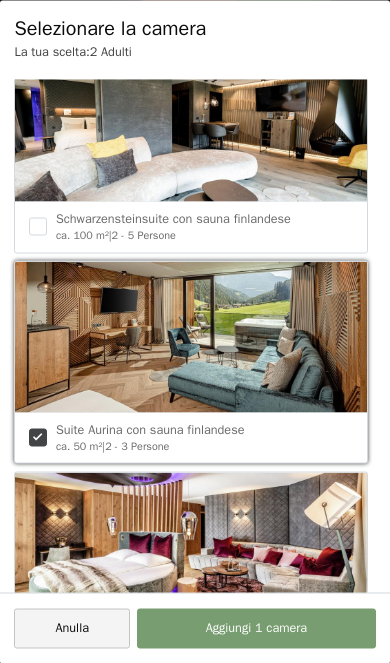 scroll, scrollTop: 51, scrollLeft: 0, axis: vertical 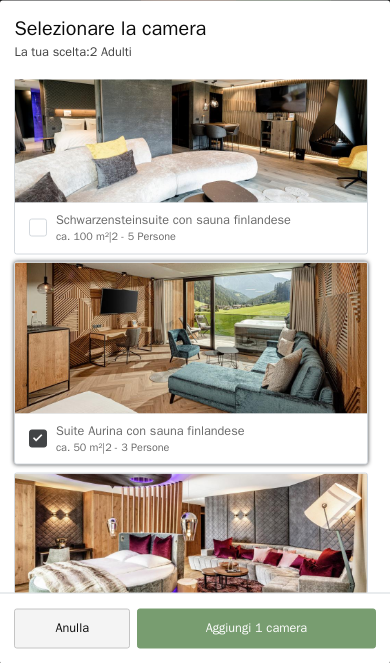 click at bounding box center [38, 438] 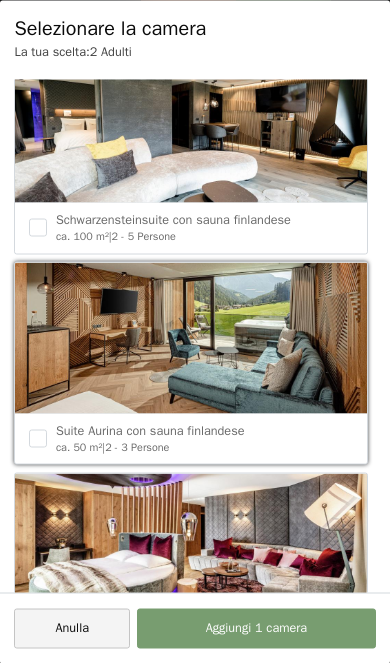 checkbox on "false" 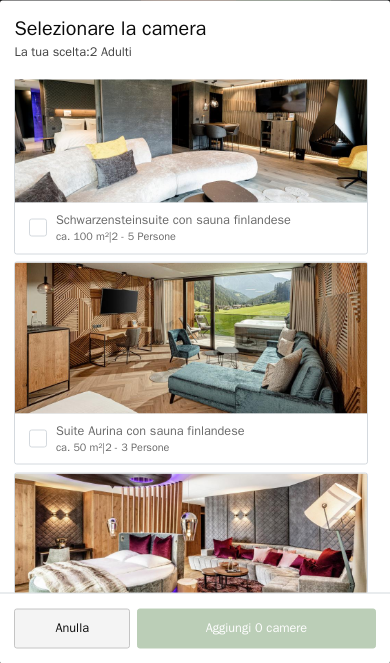 click at bounding box center (191, 126) 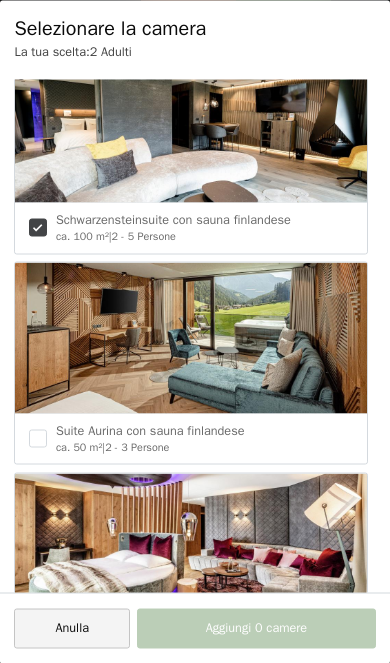 checkbox on "true" 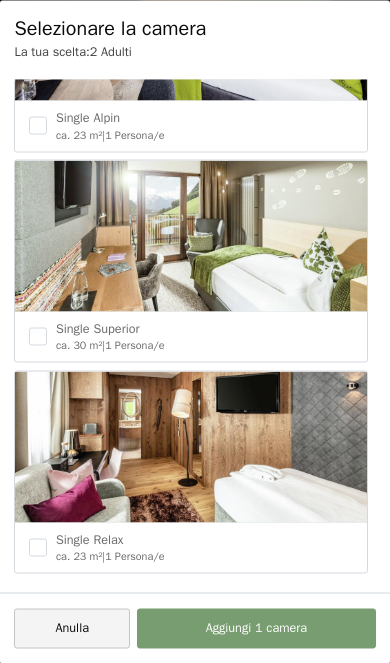 scroll, scrollTop: 2260, scrollLeft: 0, axis: vertical 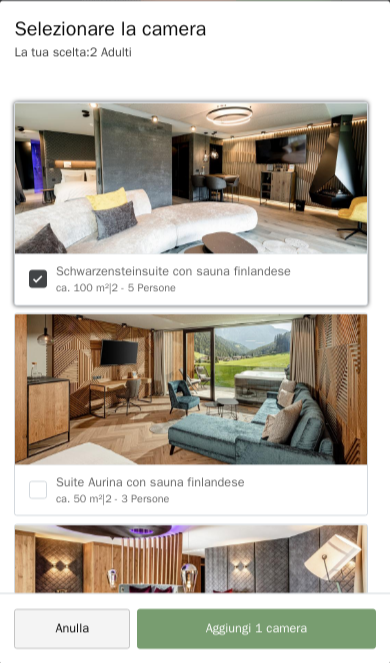 click on "La tua scelta:  2 Adulti" at bounding box center (194, 51) 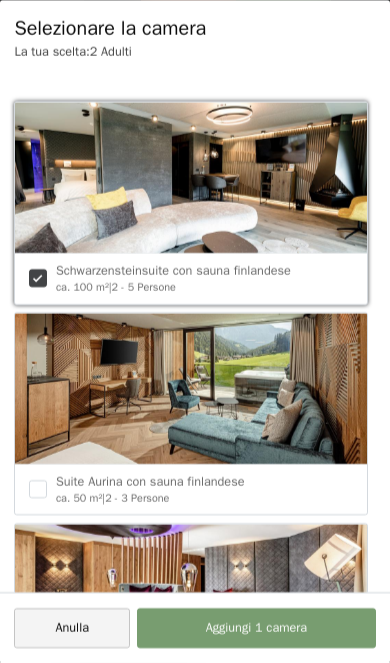 scroll, scrollTop: 334, scrollLeft: 0, axis: vertical 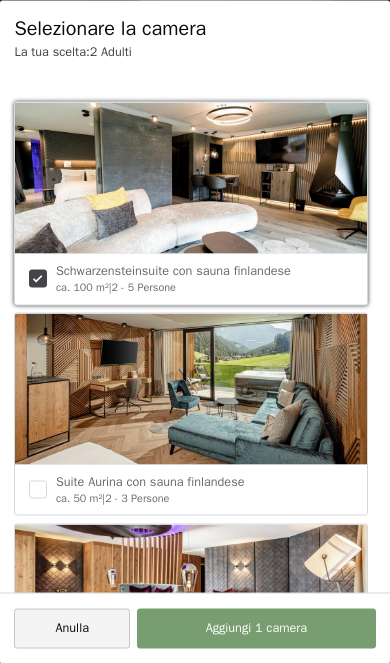 click on "Aggiungi 1 camera" at bounding box center [257, 629] 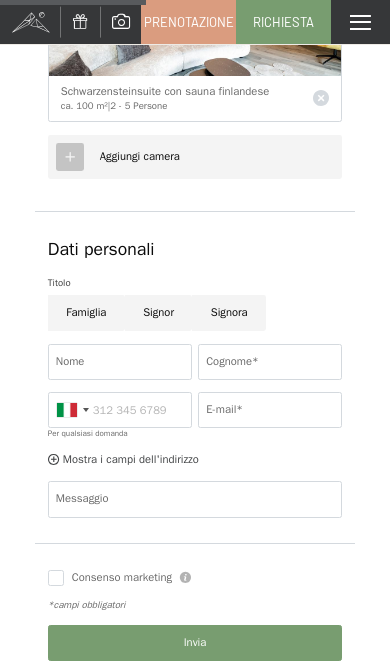 scroll, scrollTop: 614, scrollLeft: 0, axis: vertical 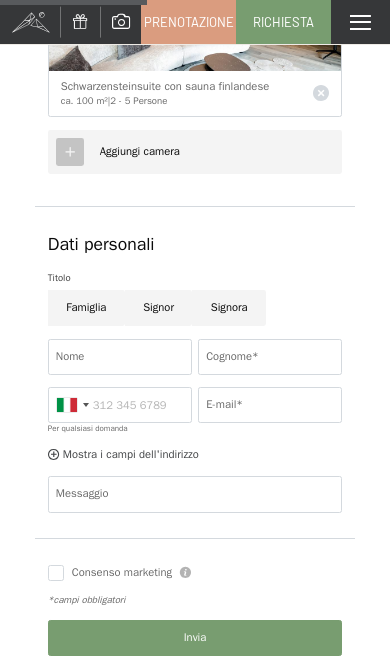 click on "Famiglia" at bounding box center [86, 308] 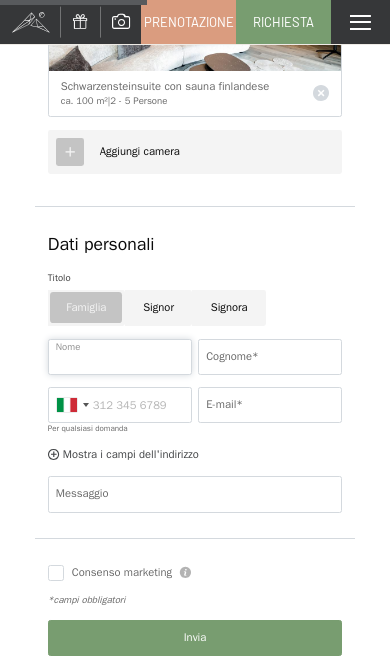 click on "Nome" at bounding box center (120, 357) 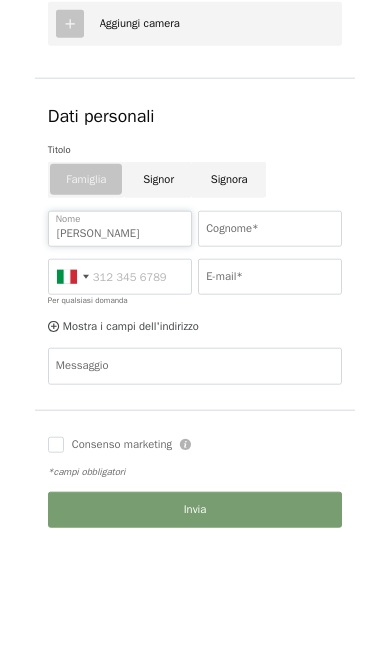 type on "Manuel" 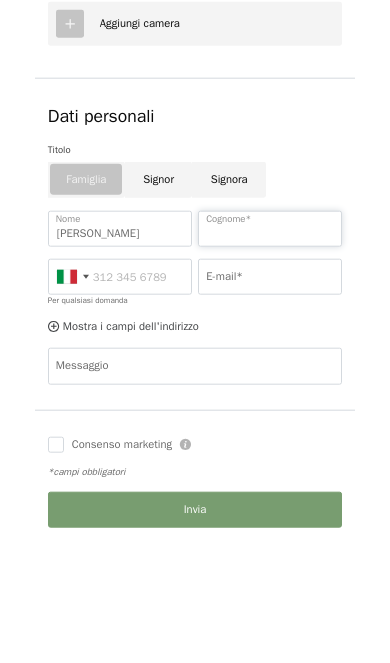 click on "Cognome*" at bounding box center [270, 357] 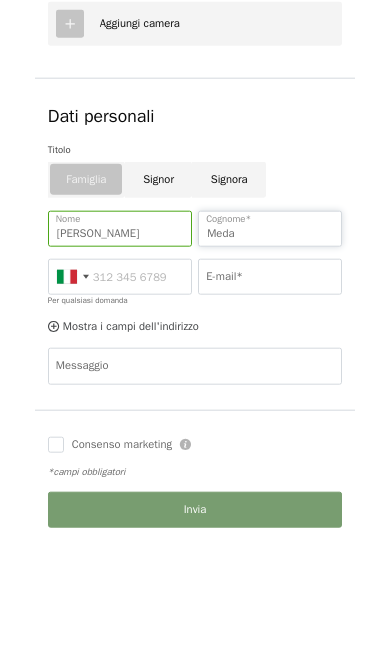 type on "Meda" 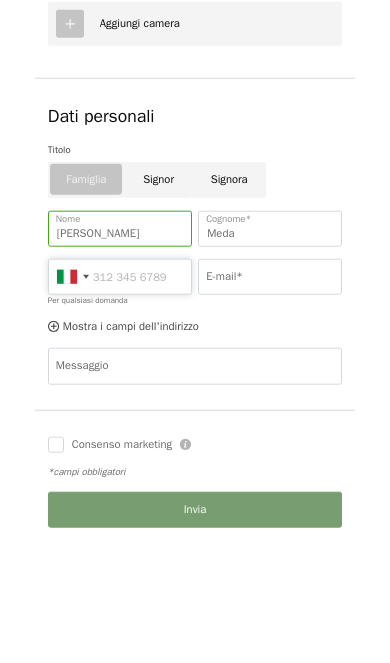 click on "Per qualsiasi domanda" at bounding box center [120, 405] 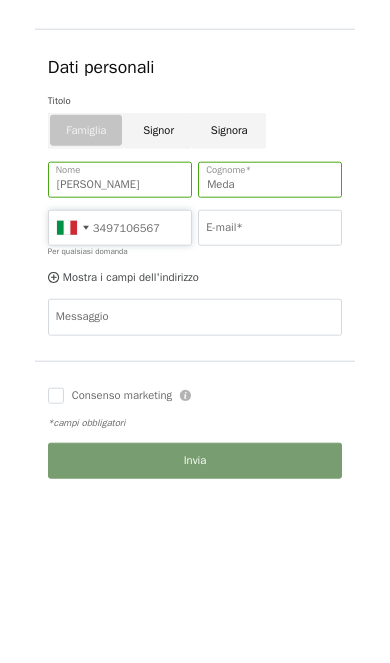 type on "3497106567" 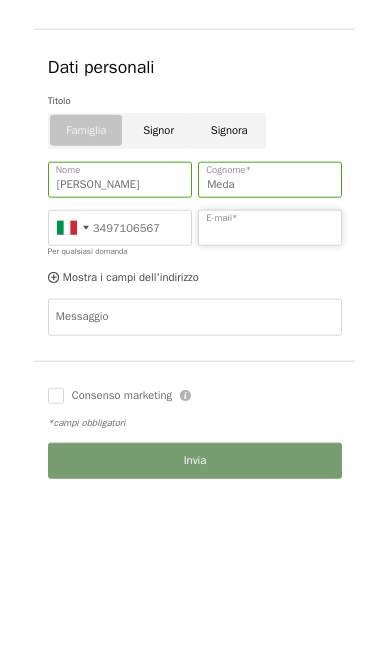 click on "E-mail*" at bounding box center [270, 405] 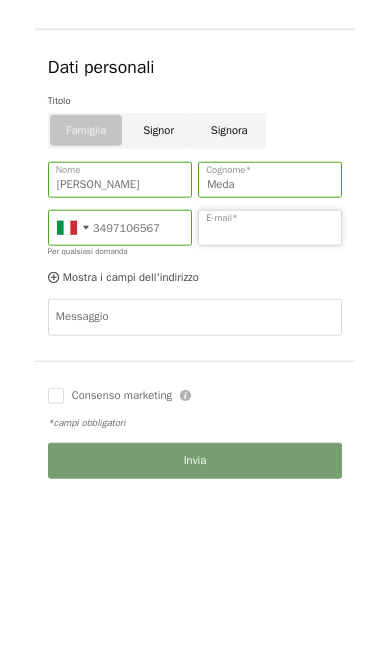 type on "M" 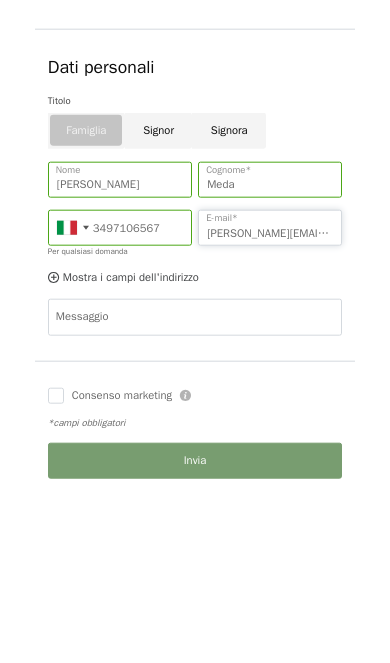 type on "m.meda@mjmass.it" 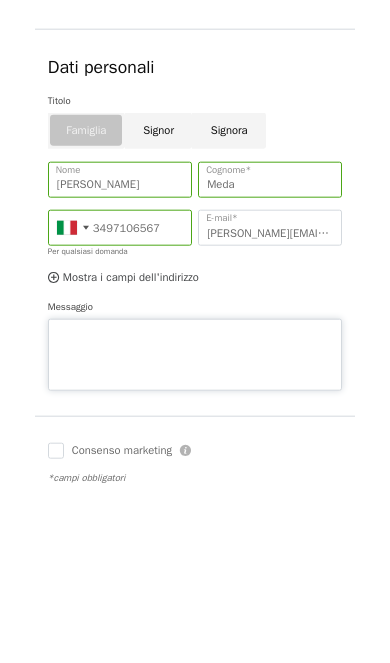 click on "Messaggio" at bounding box center [195, 522] 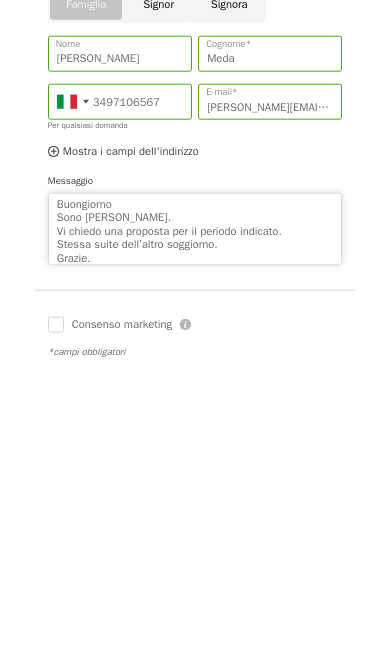 type on "Buongiorno
Sono Manuel Meda.
Vi chiedo una proposta per il periodo indicato.
Stessa suite dell’altro soggiorno.
Grazie." 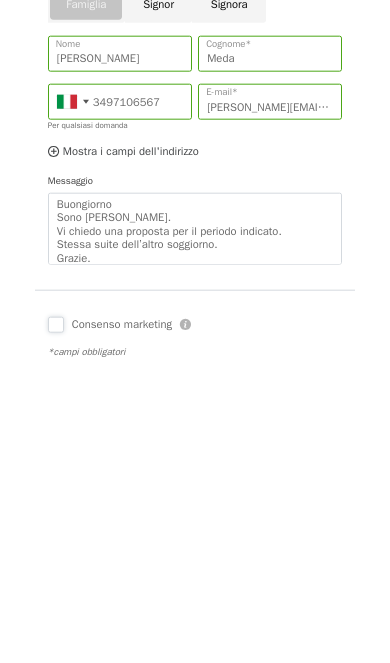click on "Consenso marketing" at bounding box center [56, 628] 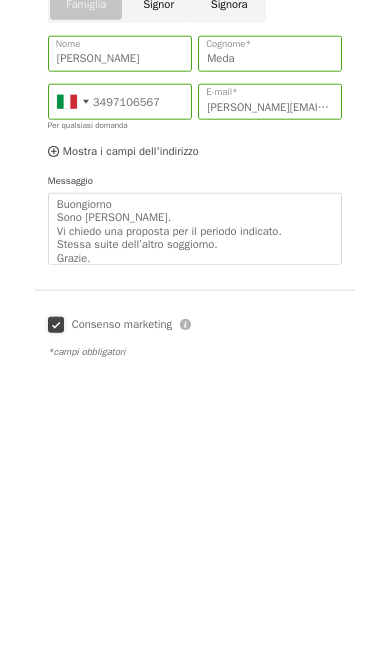 checkbox on "true" 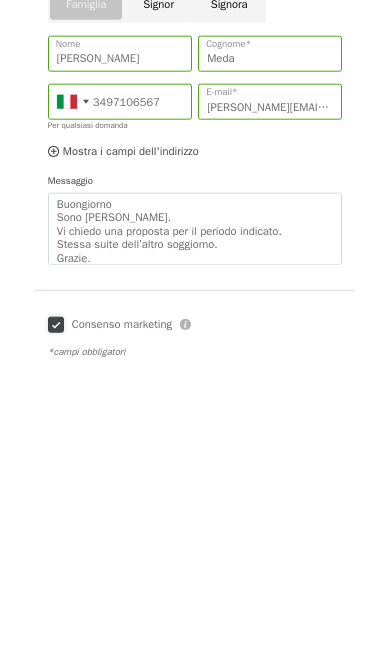 scroll, scrollTop: 917, scrollLeft: 0, axis: vertical 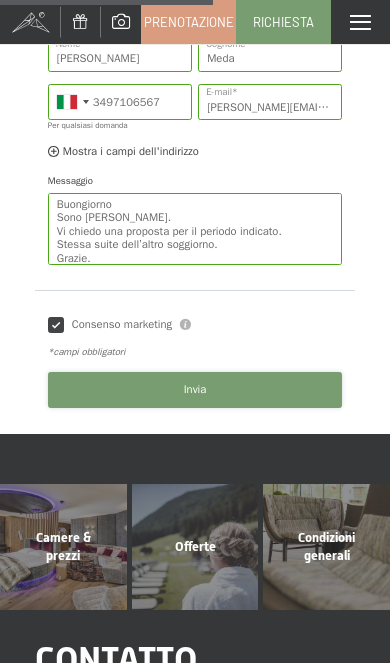click on "Invia" at bounding box center [195, 390] 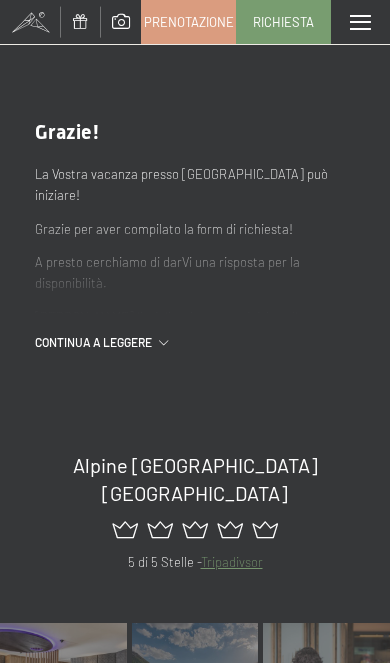 scroll, scrollTop: 0, scrollLeft: 0, axis: both 